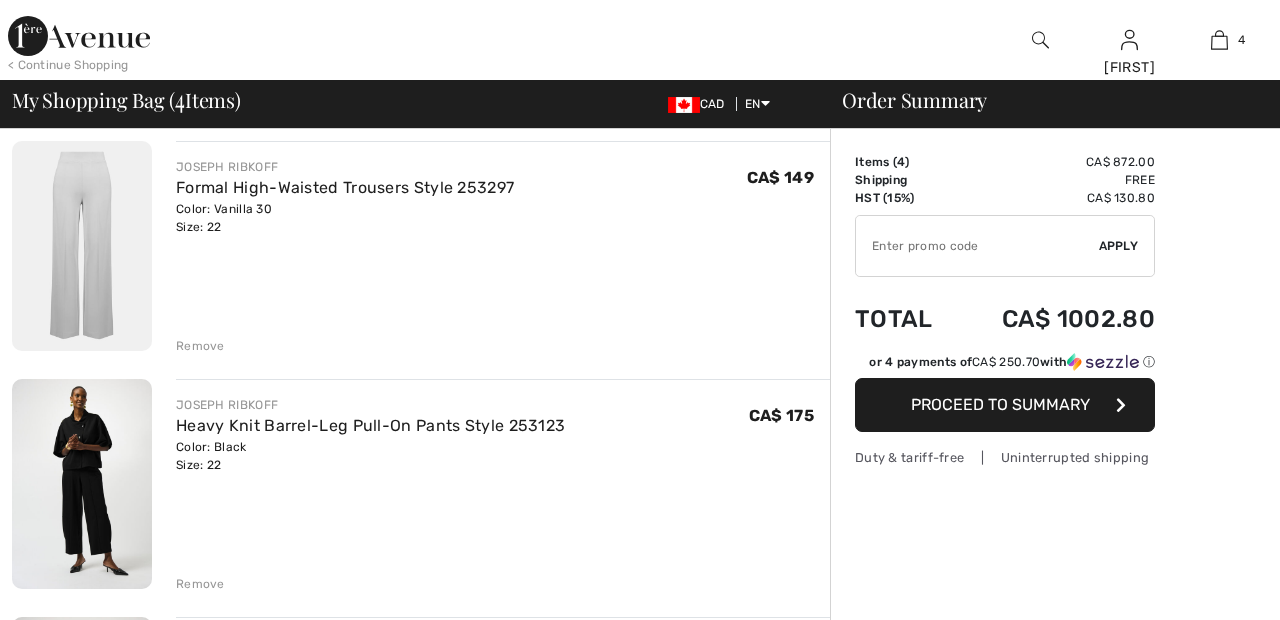 scroll, scrollTop: 0, scrollLeft: 0, axis: both 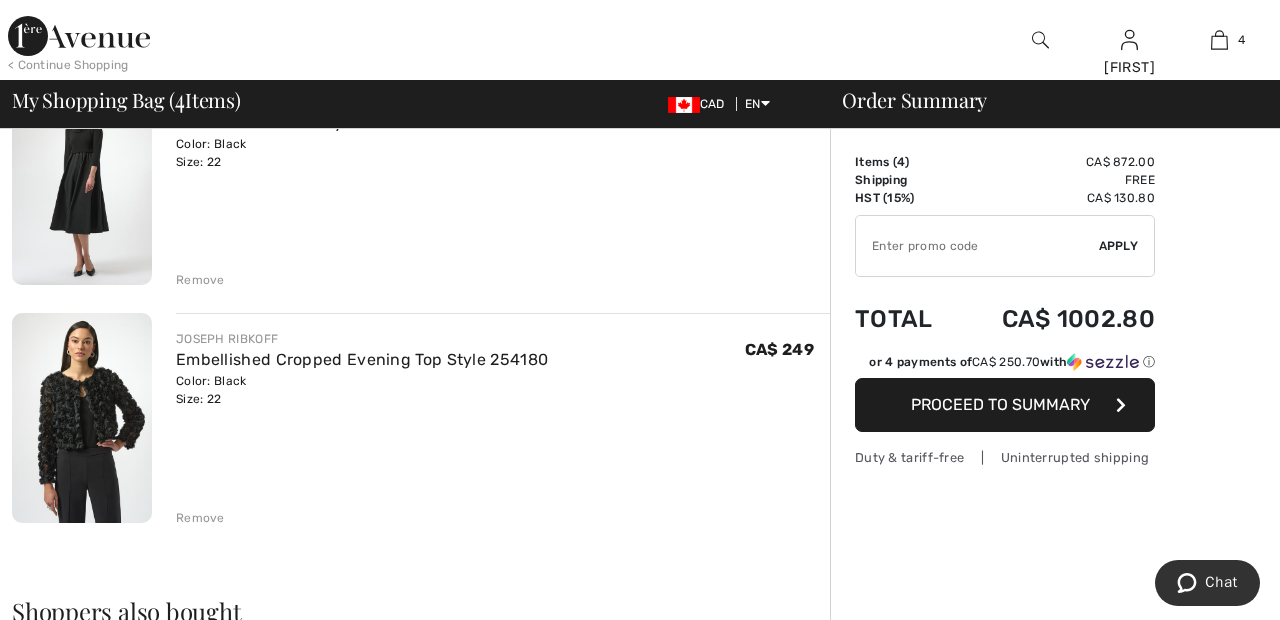 click on "JOSEPH RIBKOFF
Formal High-Waisted Trousers Style 253297
Color: Vanilla 30
Size: 22
Final Sale
CA$ 149
CA$ 149
Remove
JOSEPHRIBKOFF
Heavy Knit Barrel-Leg Pull-On Pants Style 253123" at bounding box center (421, 462) 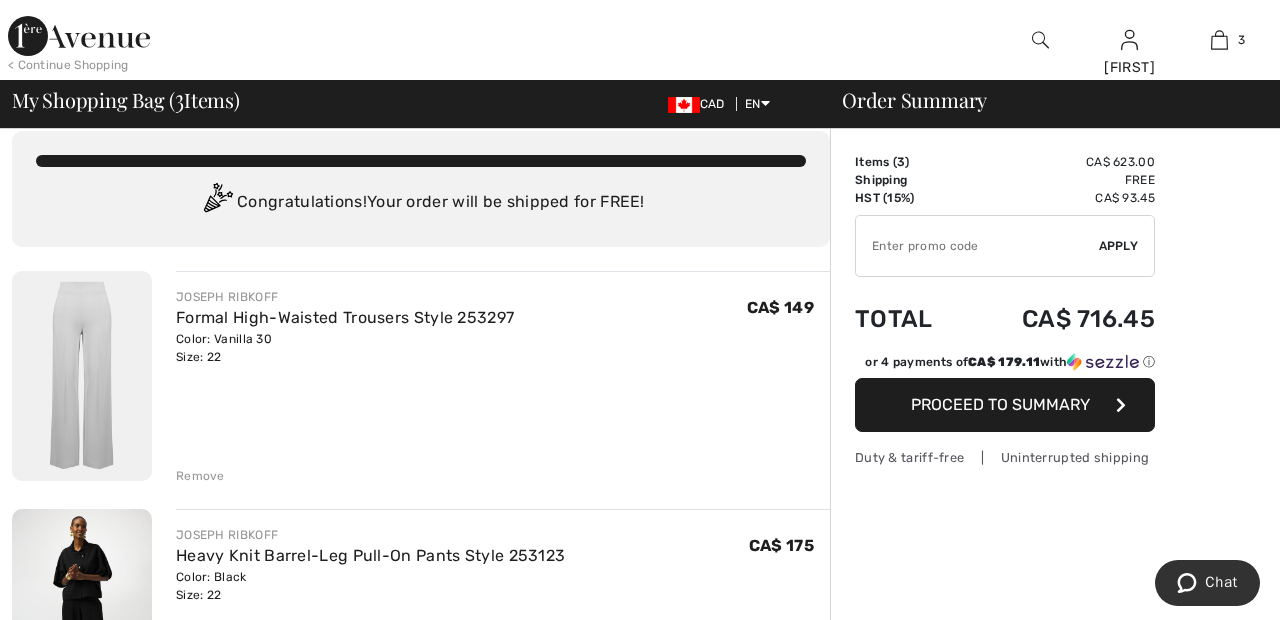 scroll, scrollTop: 0, scrollLeft: 0, axis: both 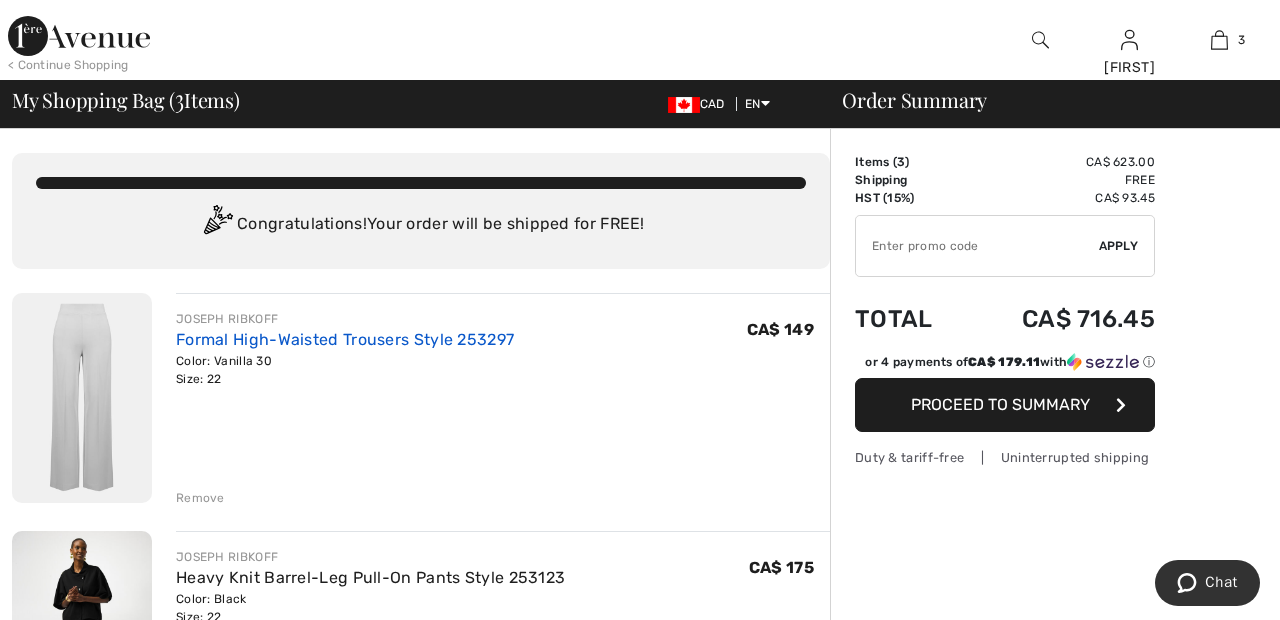 click on "Formal High-Waisted Trousers Style 253297" at bounding box center [345, 339] 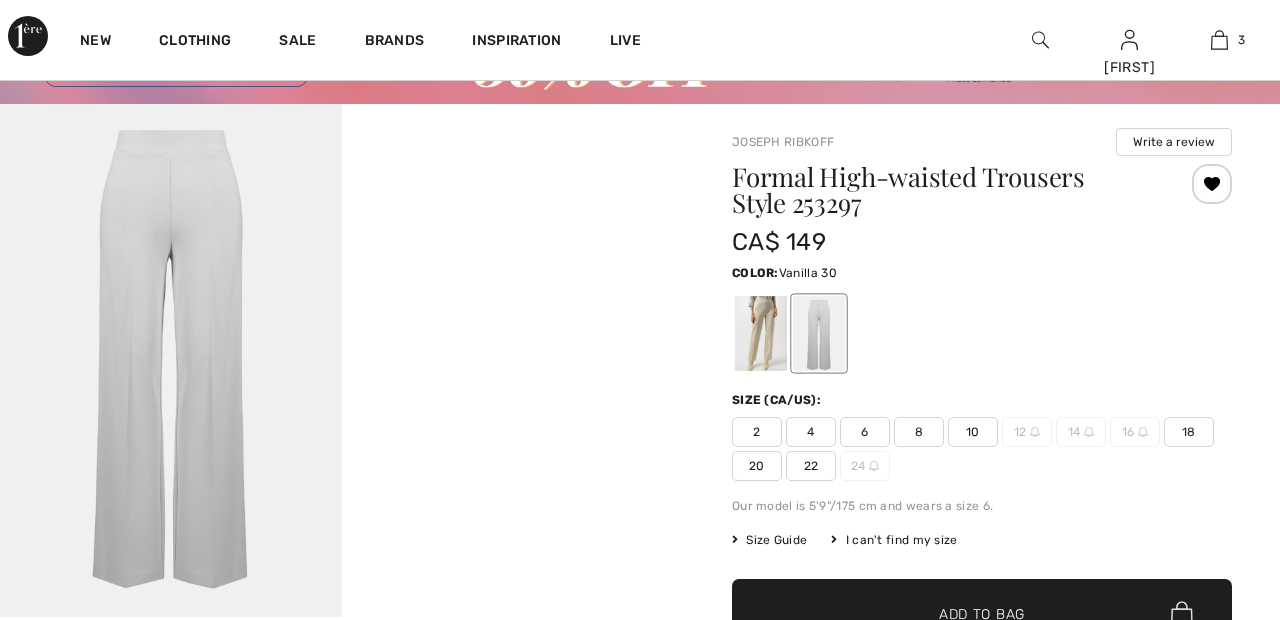 scroll, scrollTop: 95, scrollLeft: 0, axis: vertical 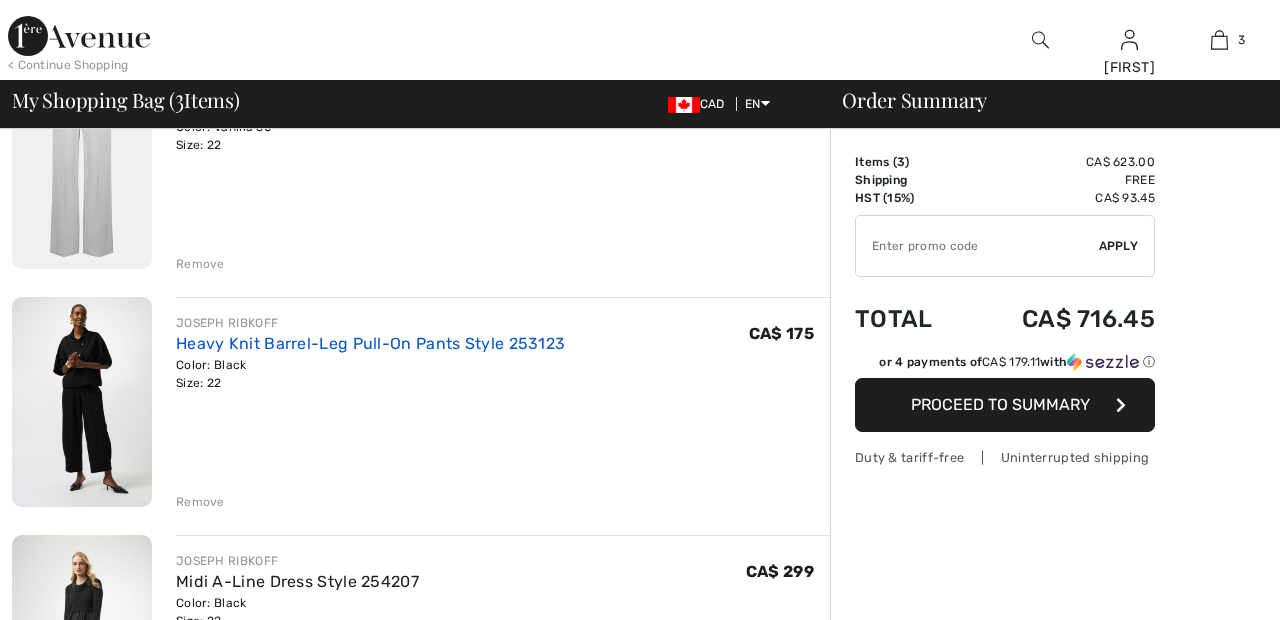 click on "Heavy Knit Barrel-Leg Pull-On Pants Style 253123" at bounding box center [370, 343] 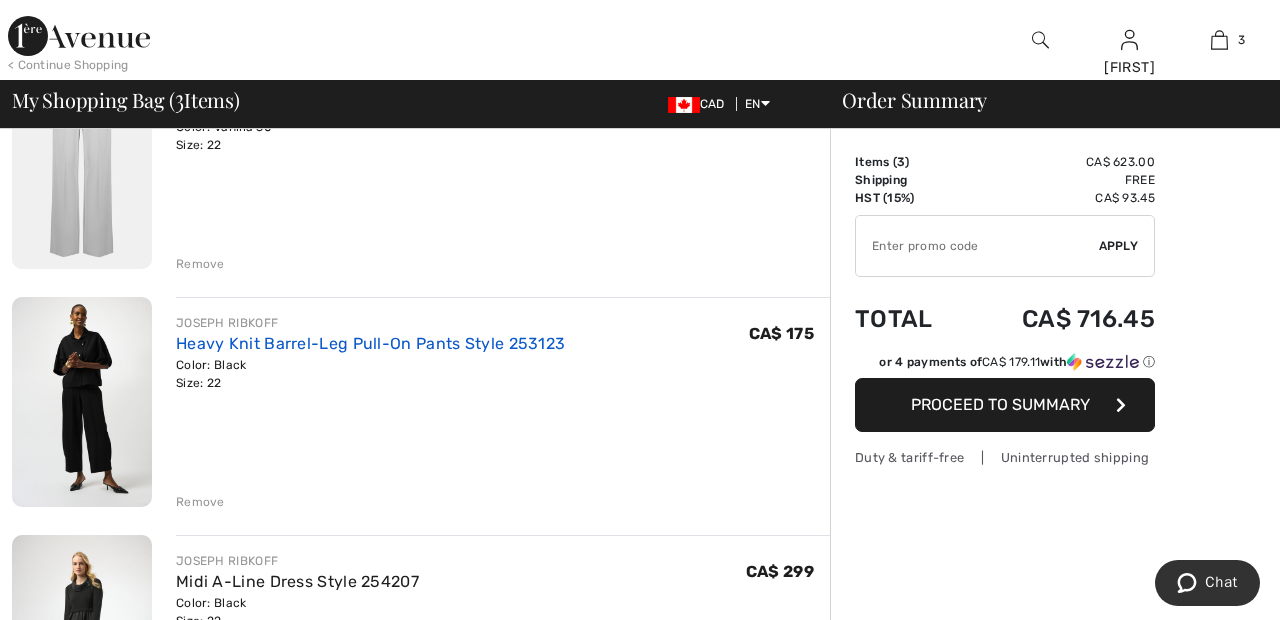 click on "Heavy Knit Barrel-Leg Pull-On Pants Style 253123" at bounding box center (370, 343) 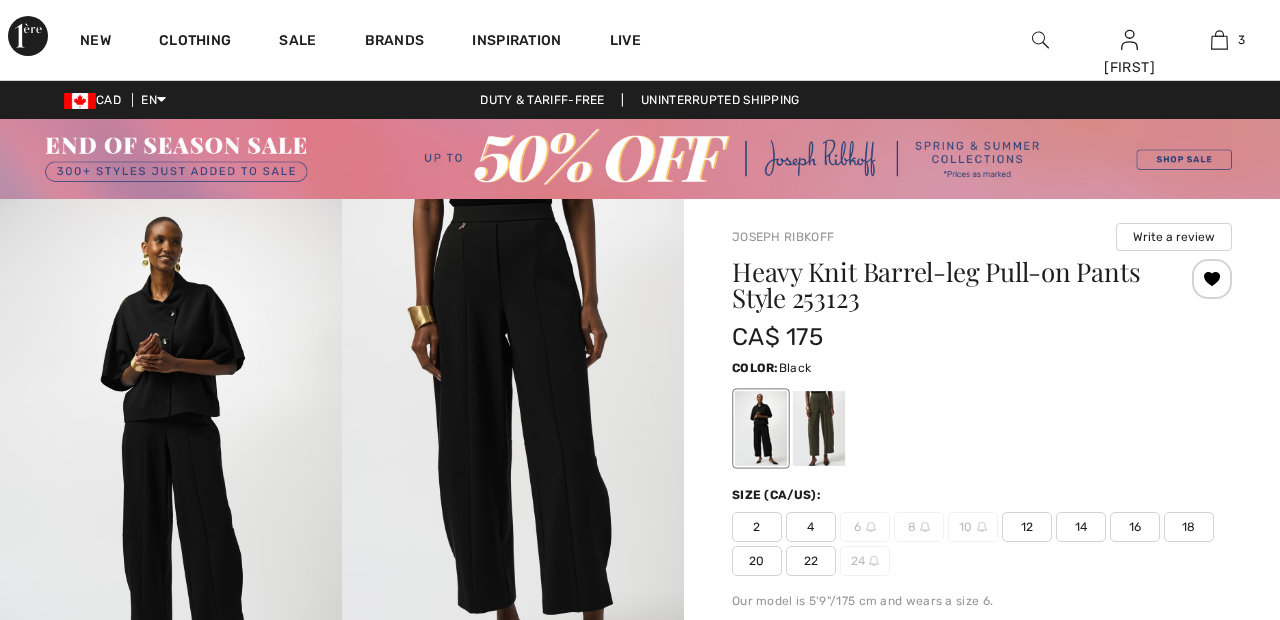 checkbox on "true" 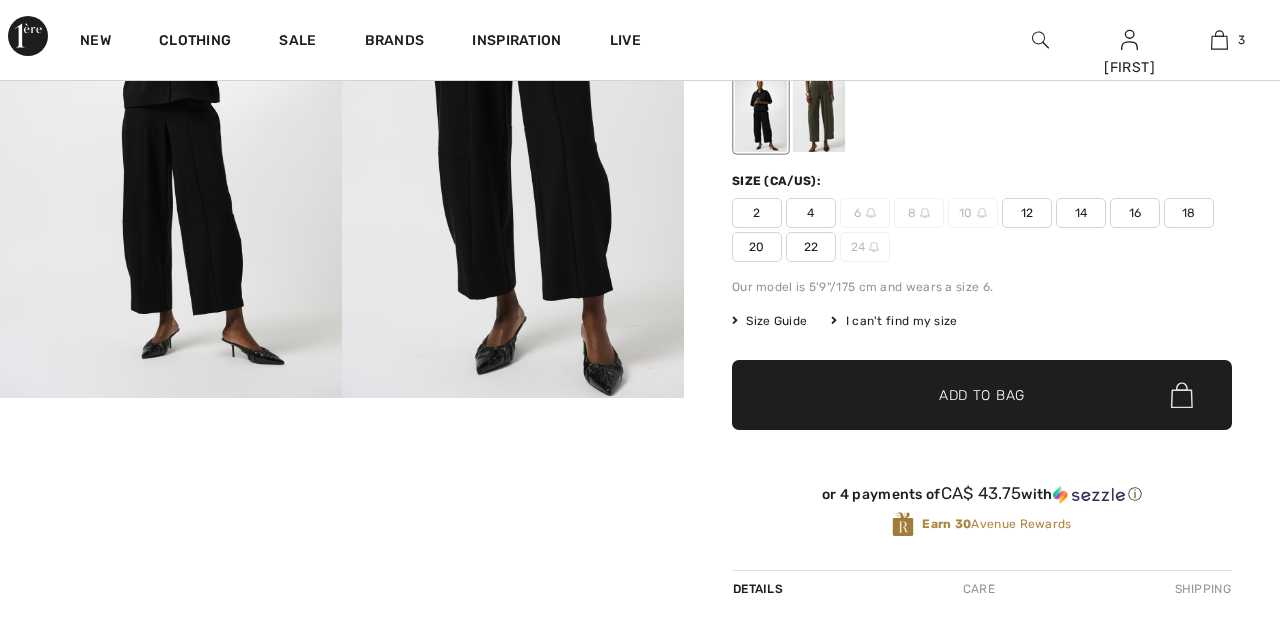 scroll, scrollTop: 0, scrollLeft: 0, axis: both 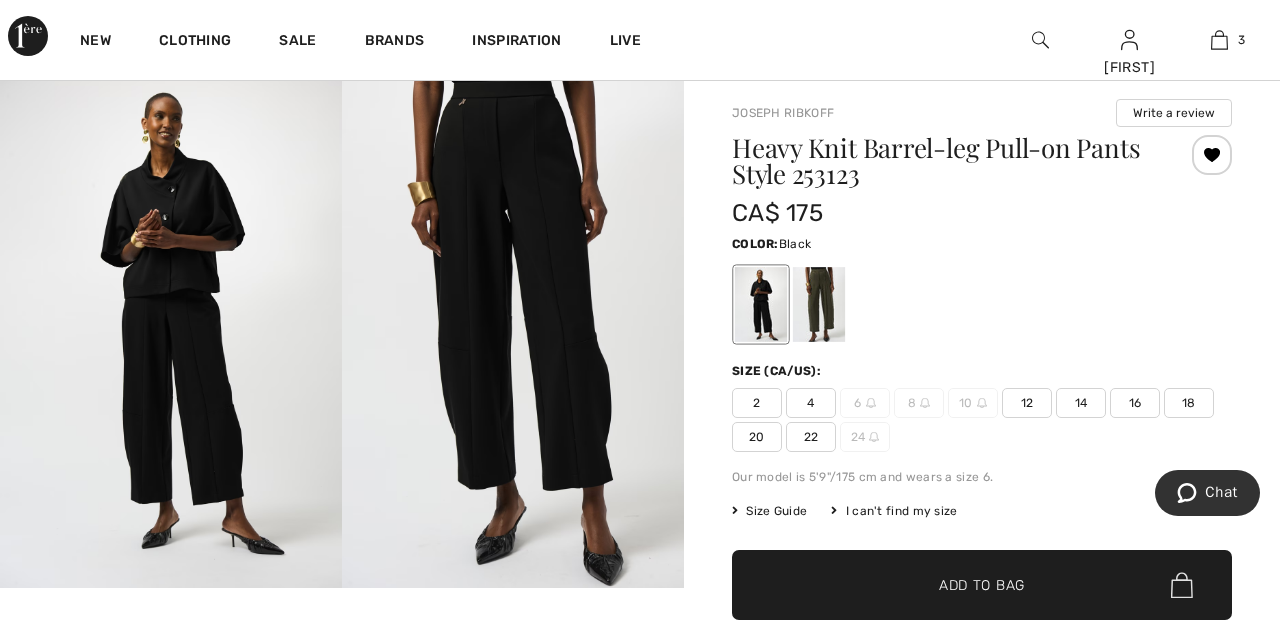 click at bounding box center (819, 304) 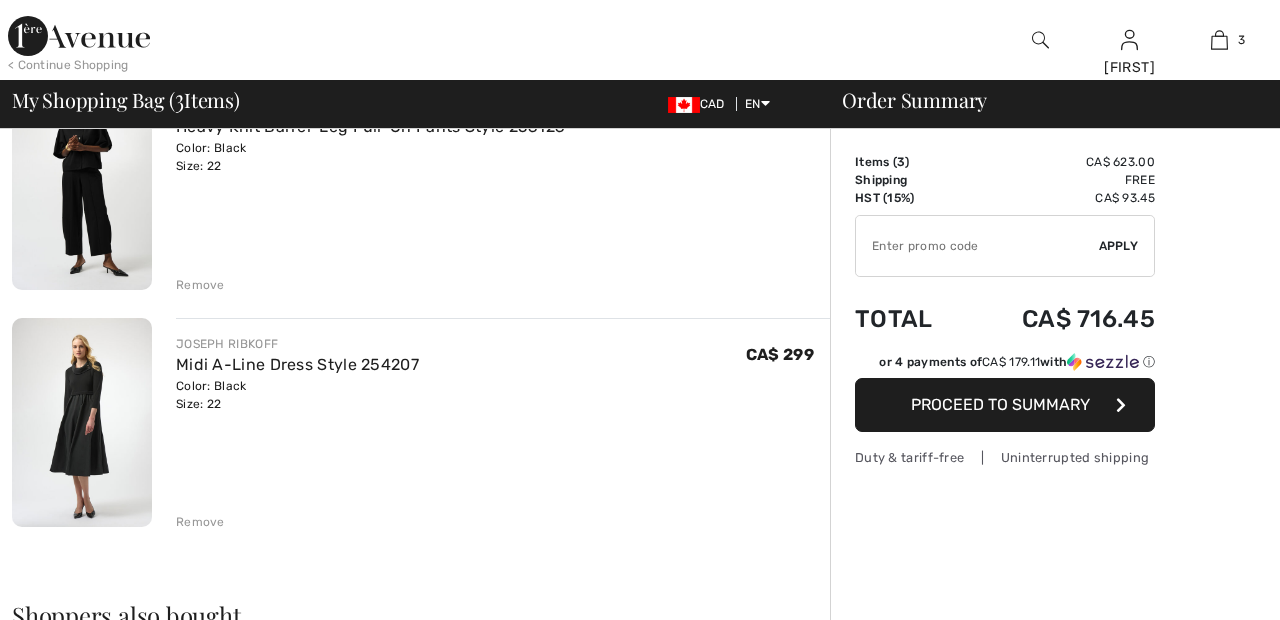 scroll, scrollTop: 451, scrollLeft: 0, axis: vertical 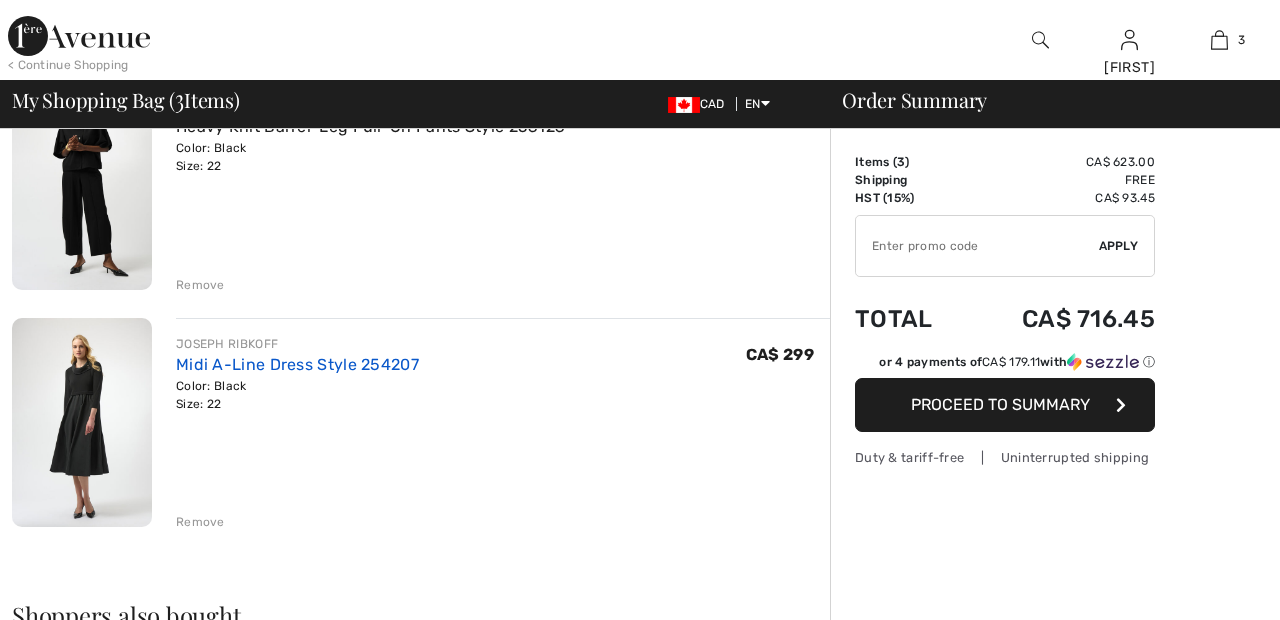 click on "Midi A-Line Dress Style 254207" at bounding box center (297, 364) 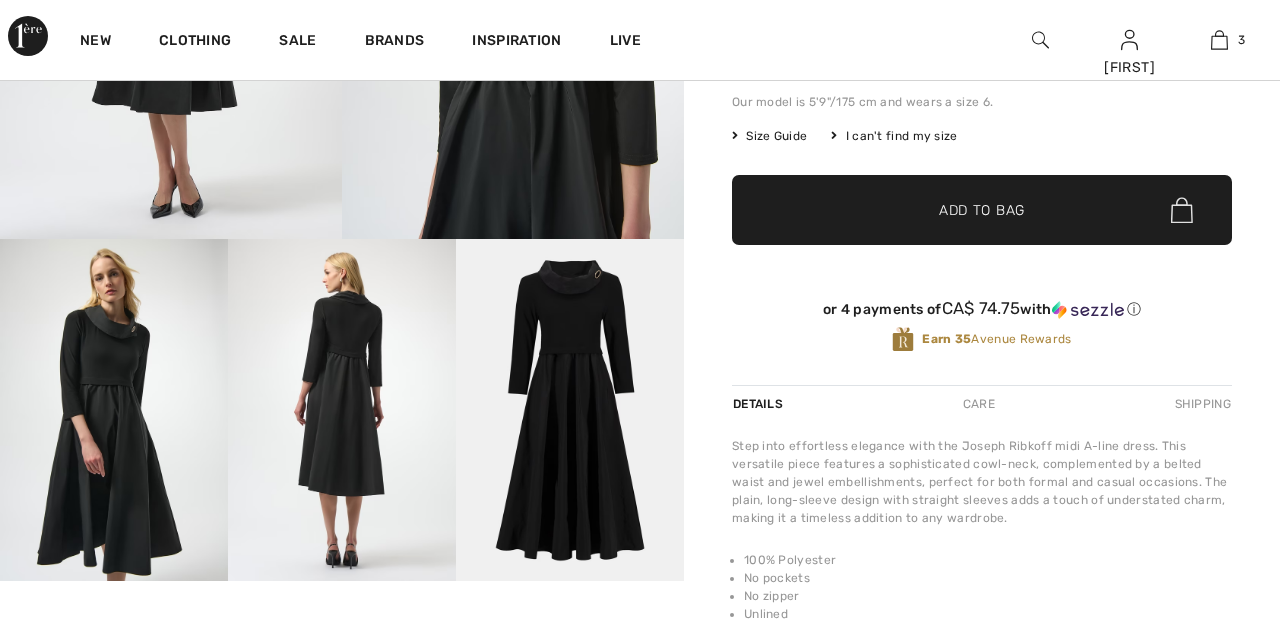 scroll, scrollTop: 0, scrollLeft: 0, axis: both 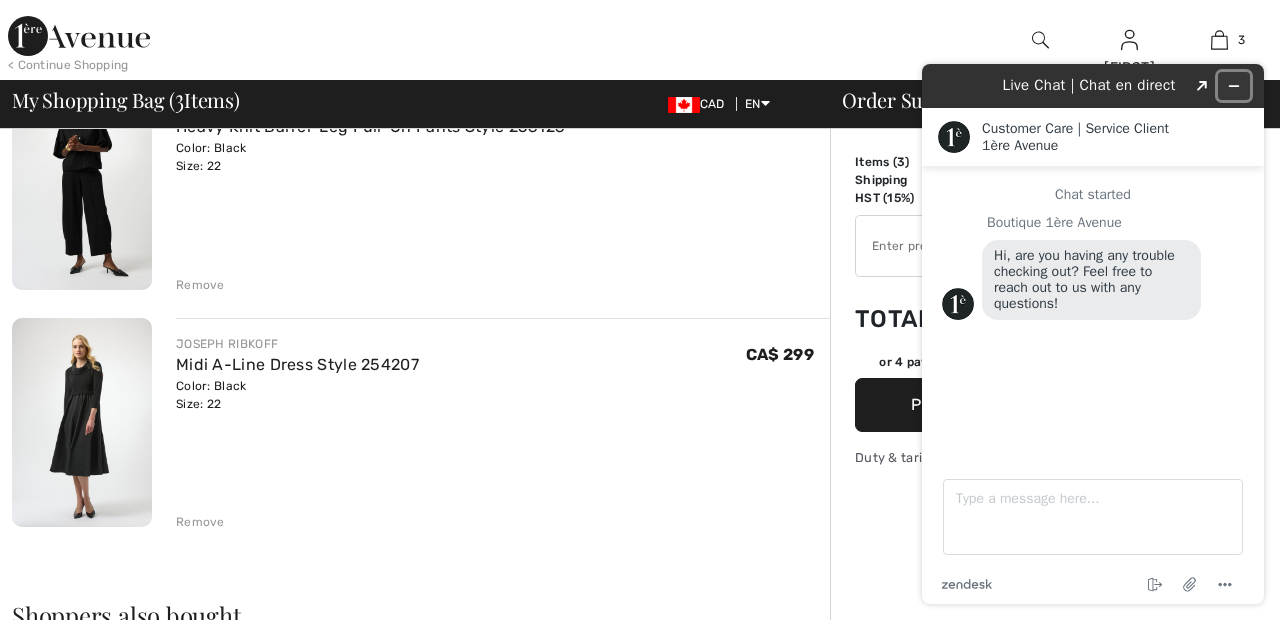 click 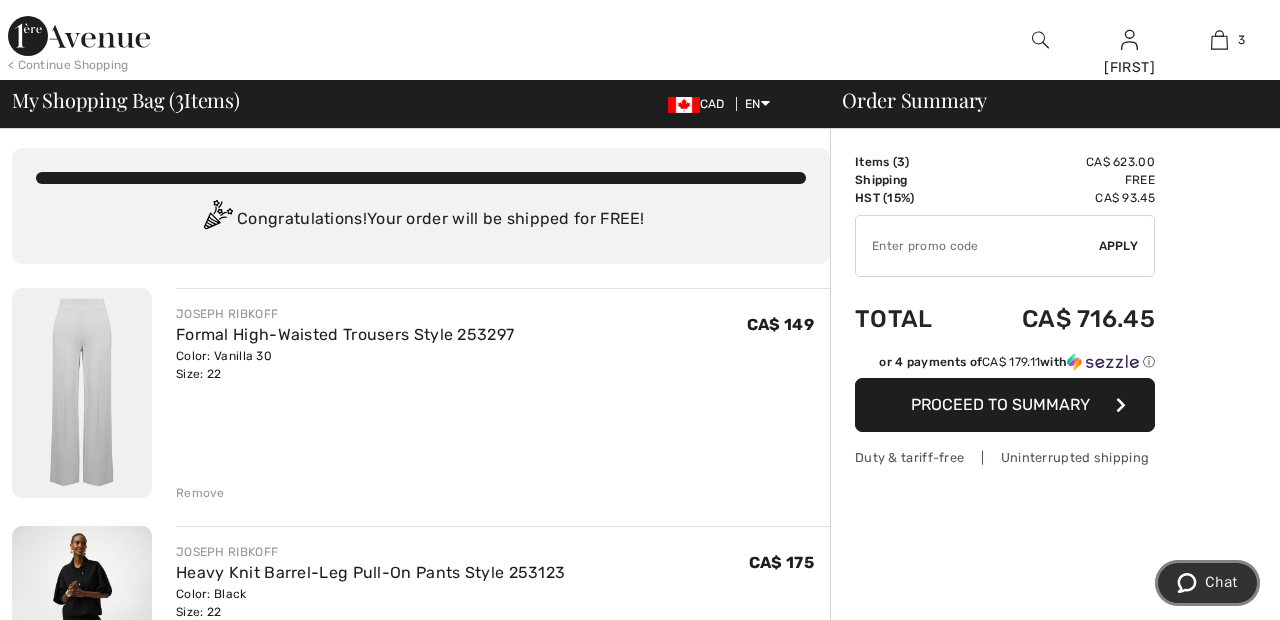 scroll, scrollTop: 0, scrollLeft: 0, axis: both 